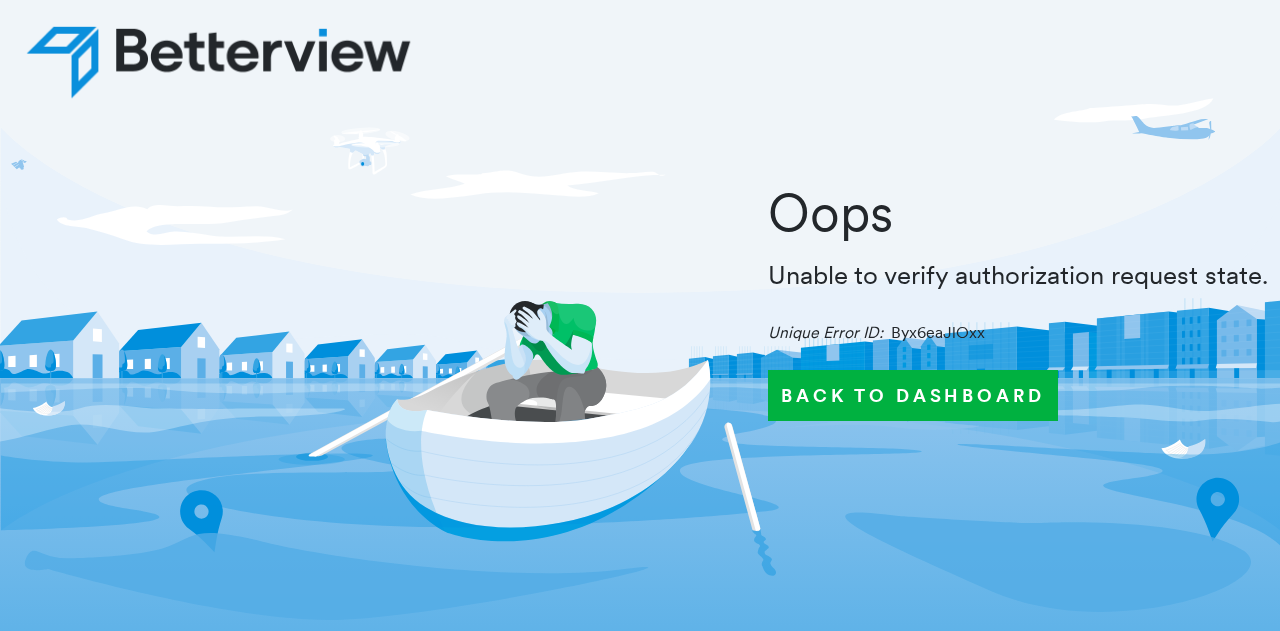 scroll, scrollTop: 0, scrollLeft: 0, axis: both 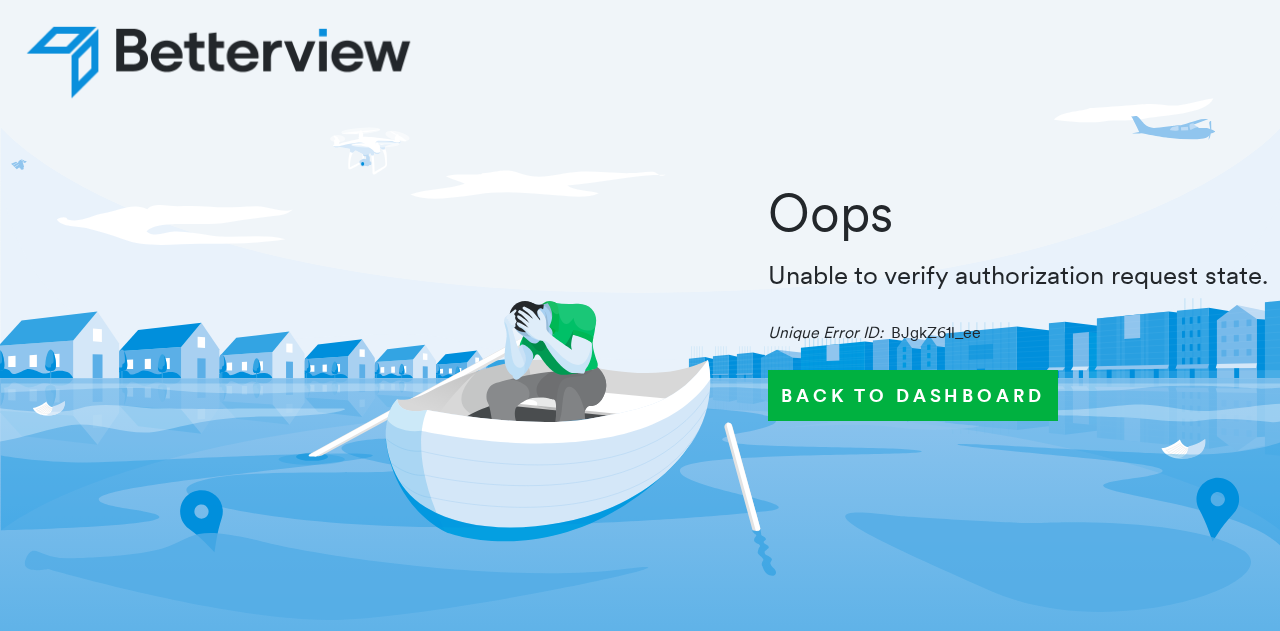 click on "Back to Dashboard" at bounding box center [913, 395] 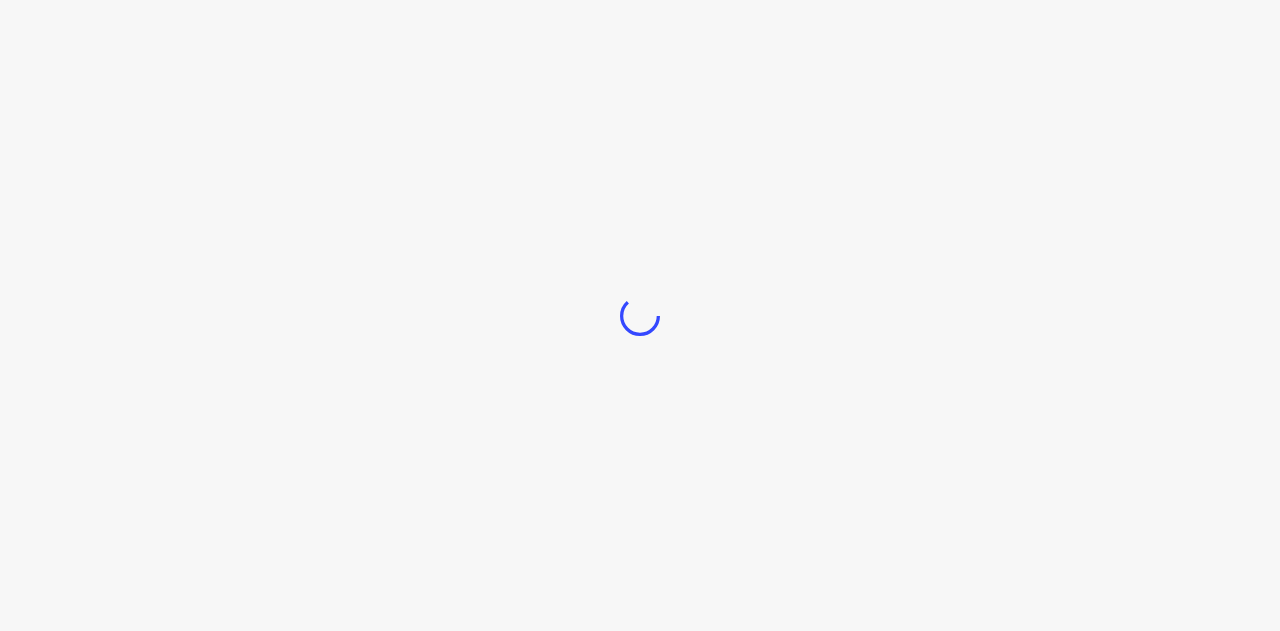scroll, scrollTop: 0, scrollLeft: 0, axis: both 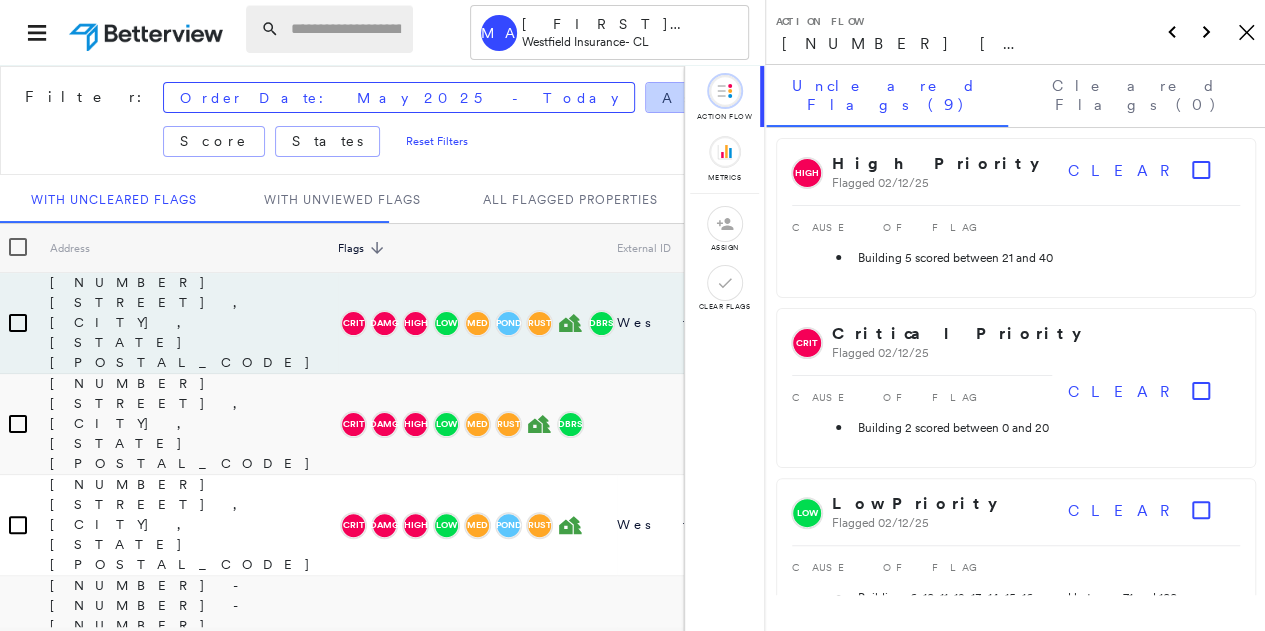 click on "Assigned To" at bounding box center [738, 97] 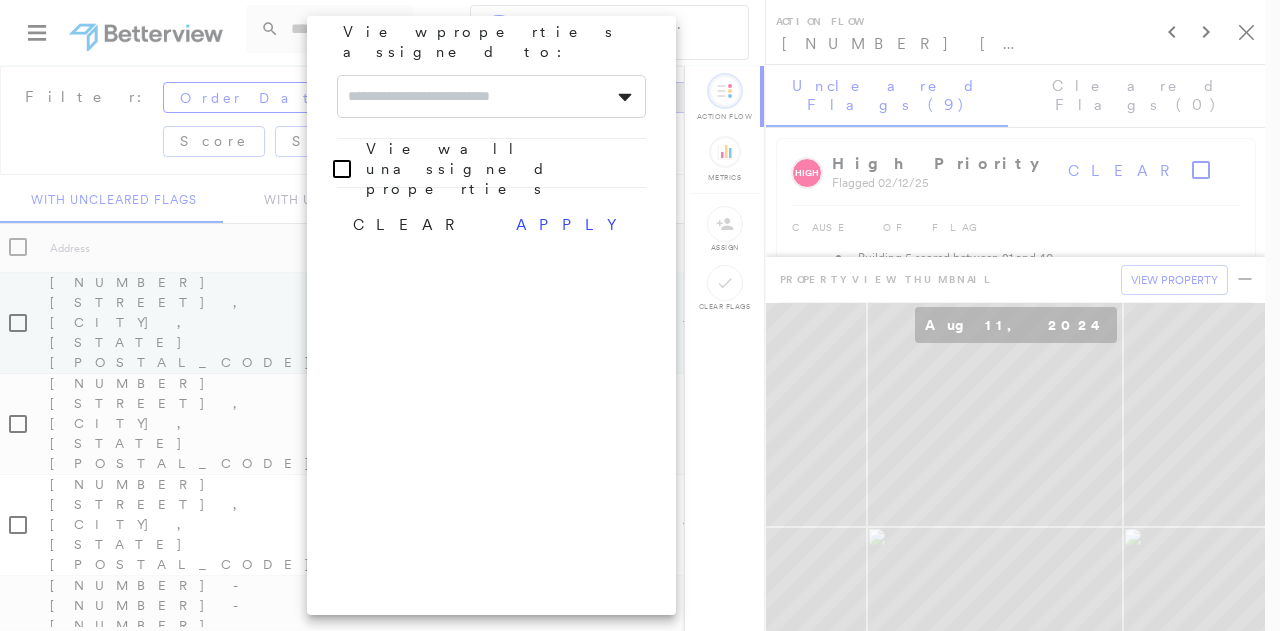 click at bounding box center (640, 315) 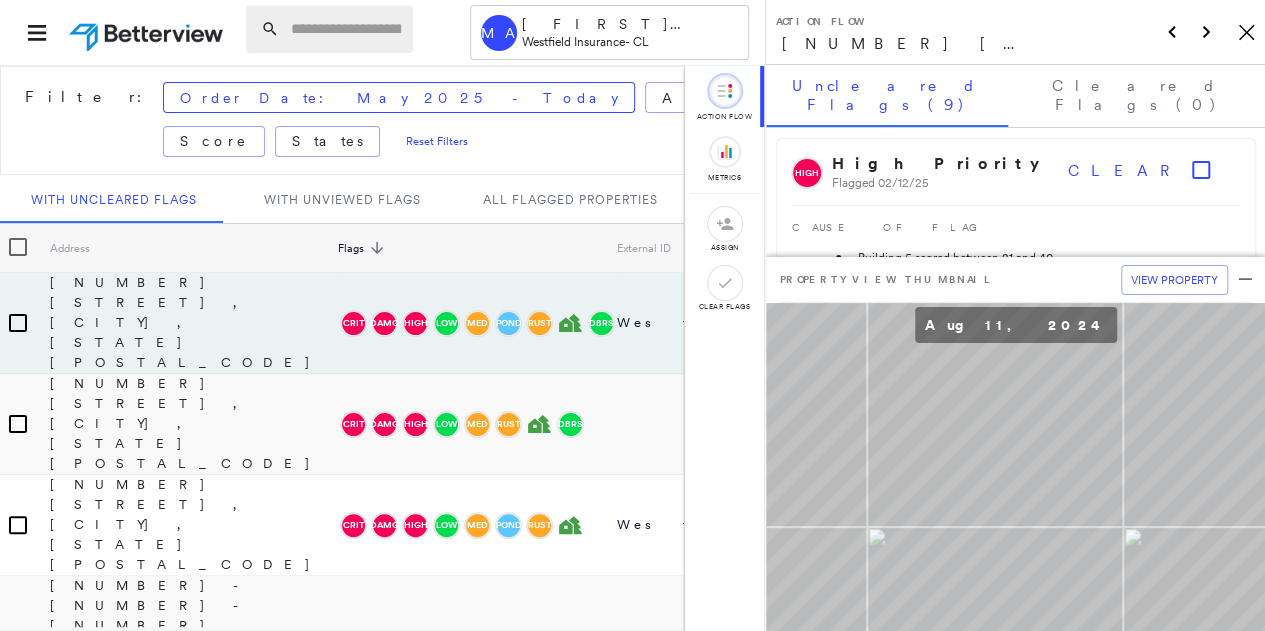 click at bounding box center [346, 29] 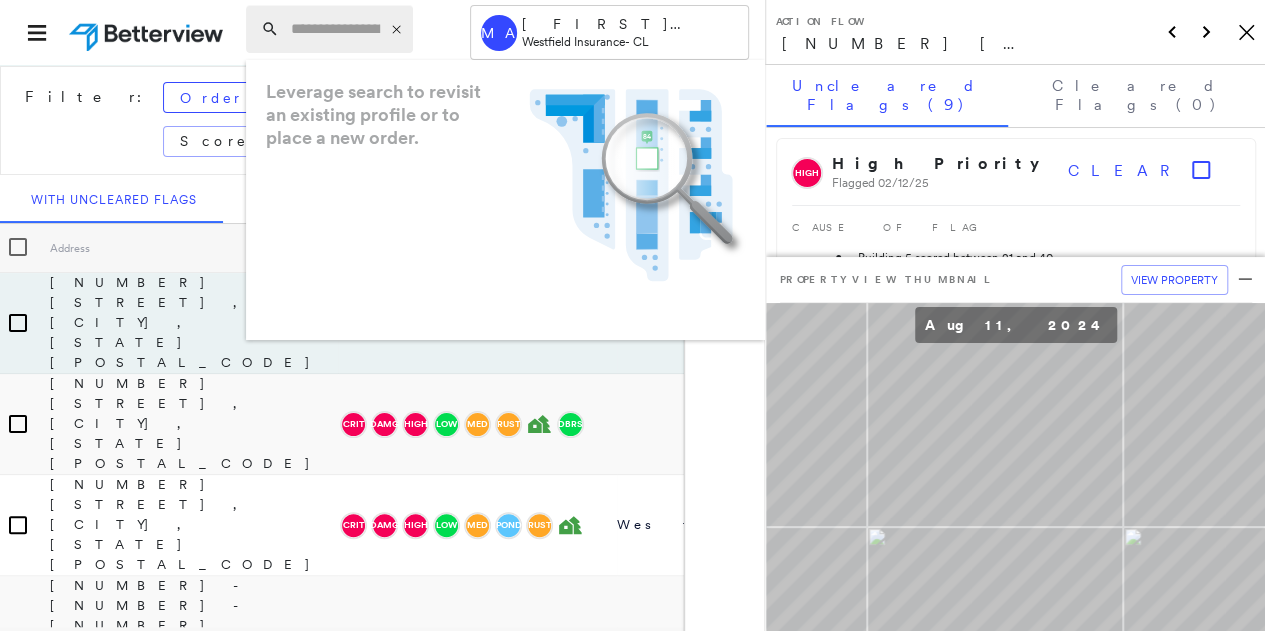 paste on "**********" 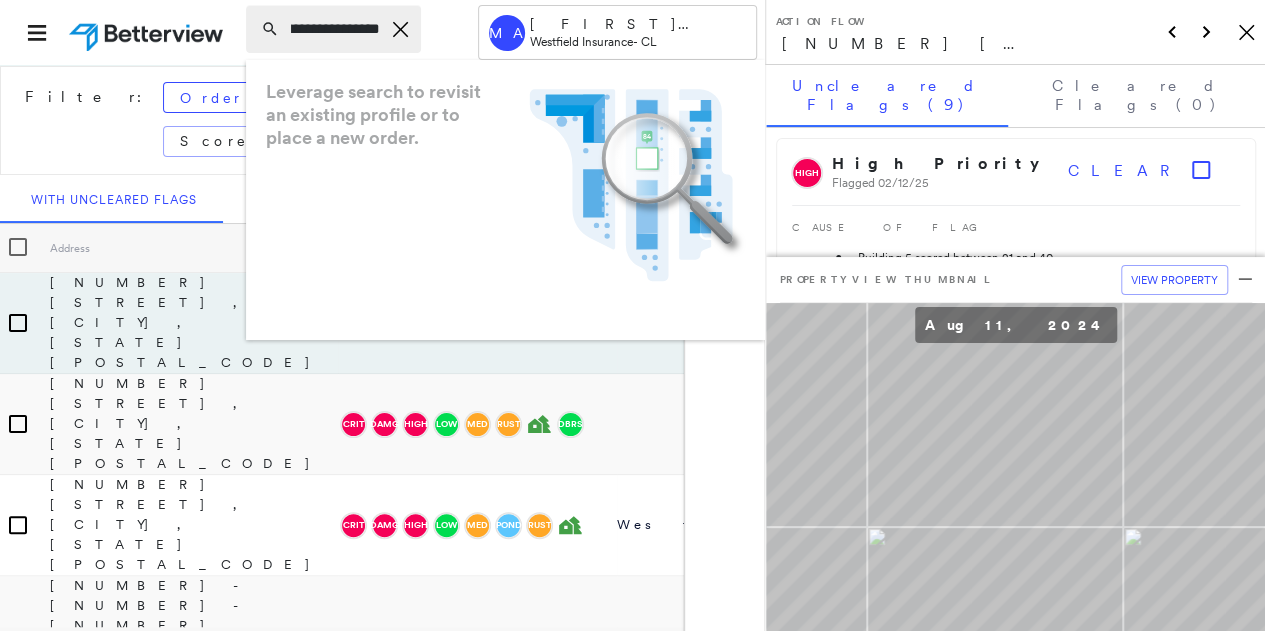 scroll, scrollTop: 0, scrollLeft: 70, axis: horizontal 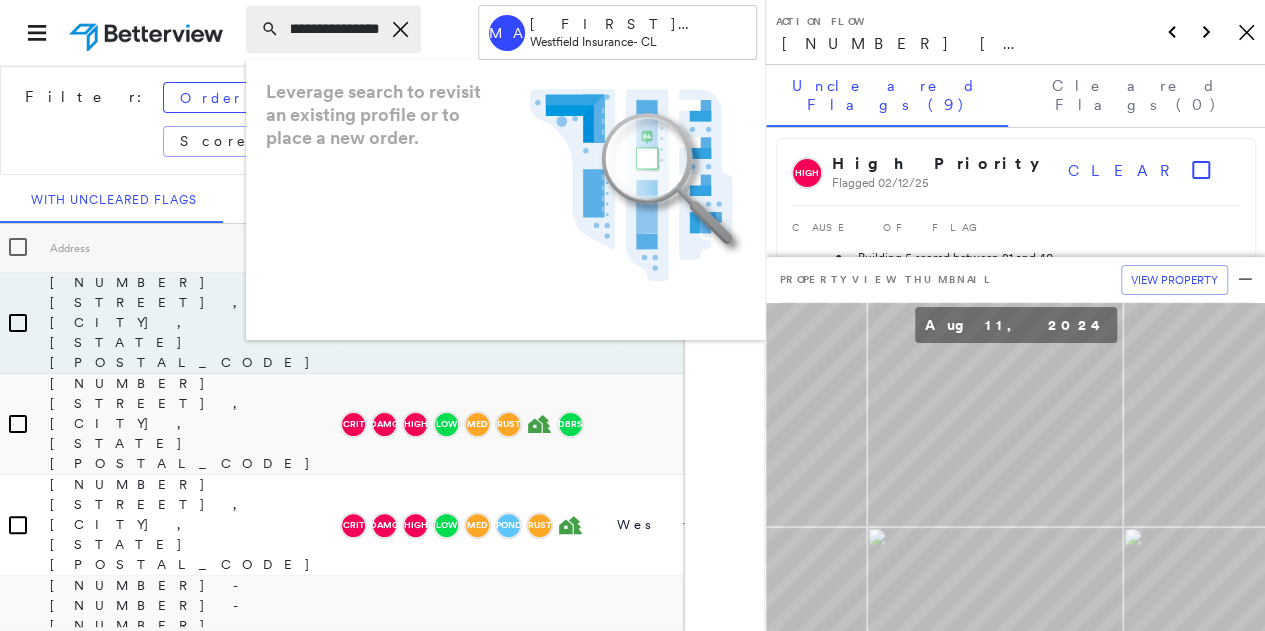 click 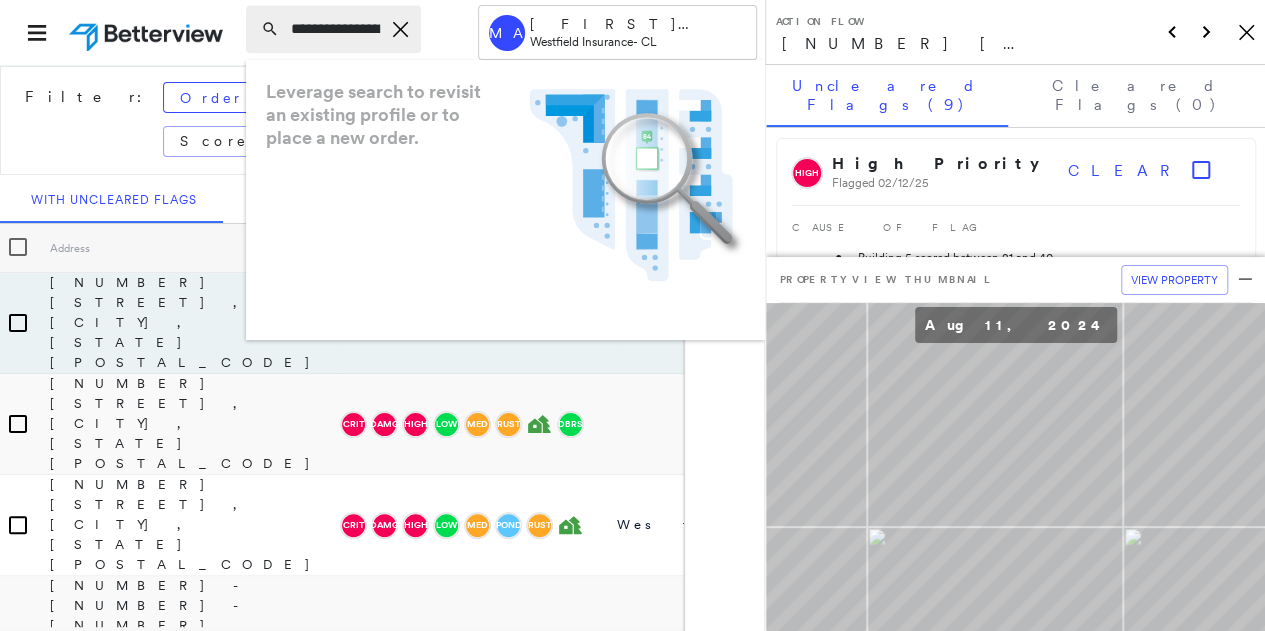 click on "Icon_Closemodal" 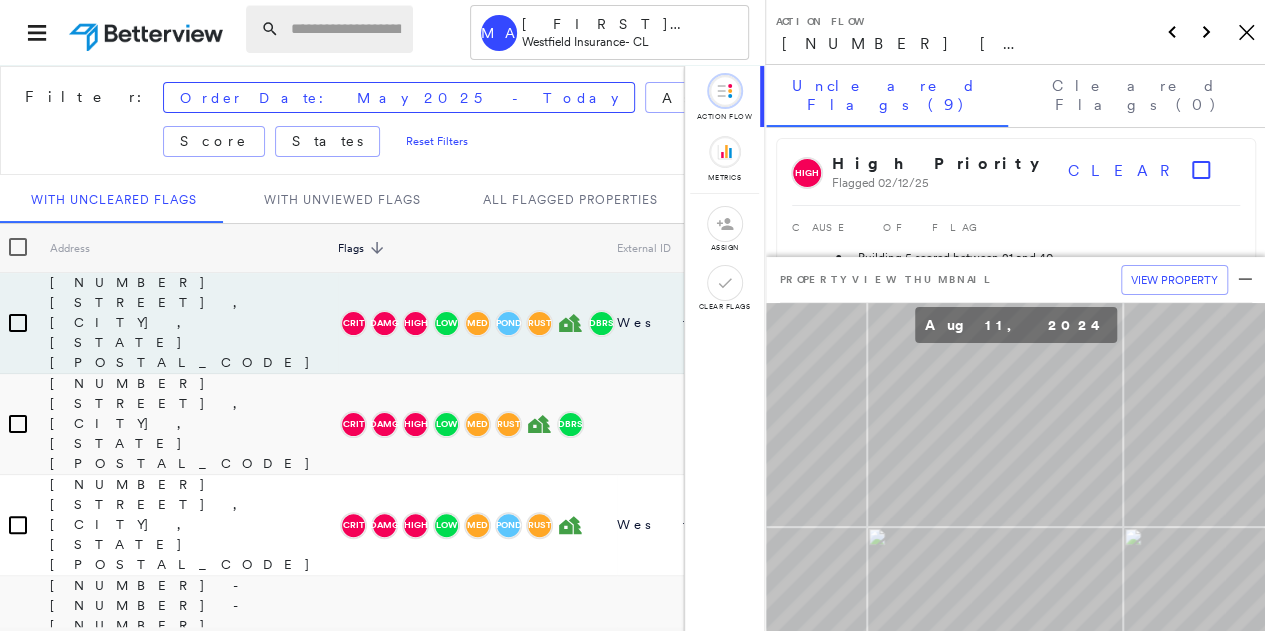 click at bounding box center (346, 29) 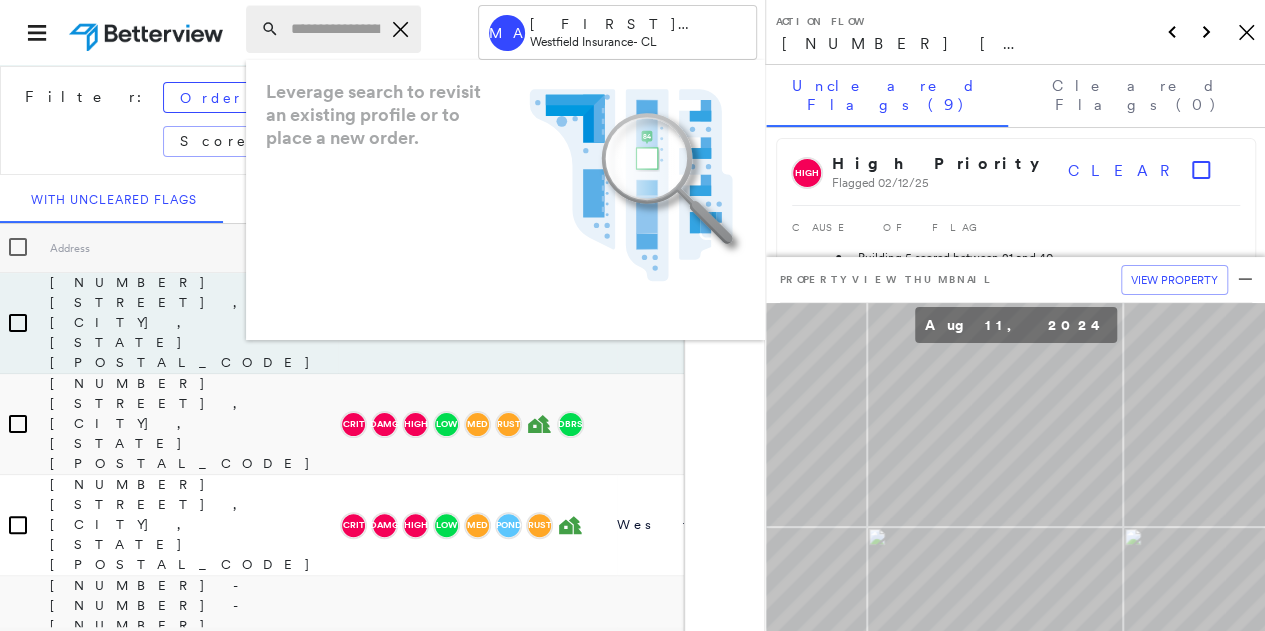 paste on "**********" 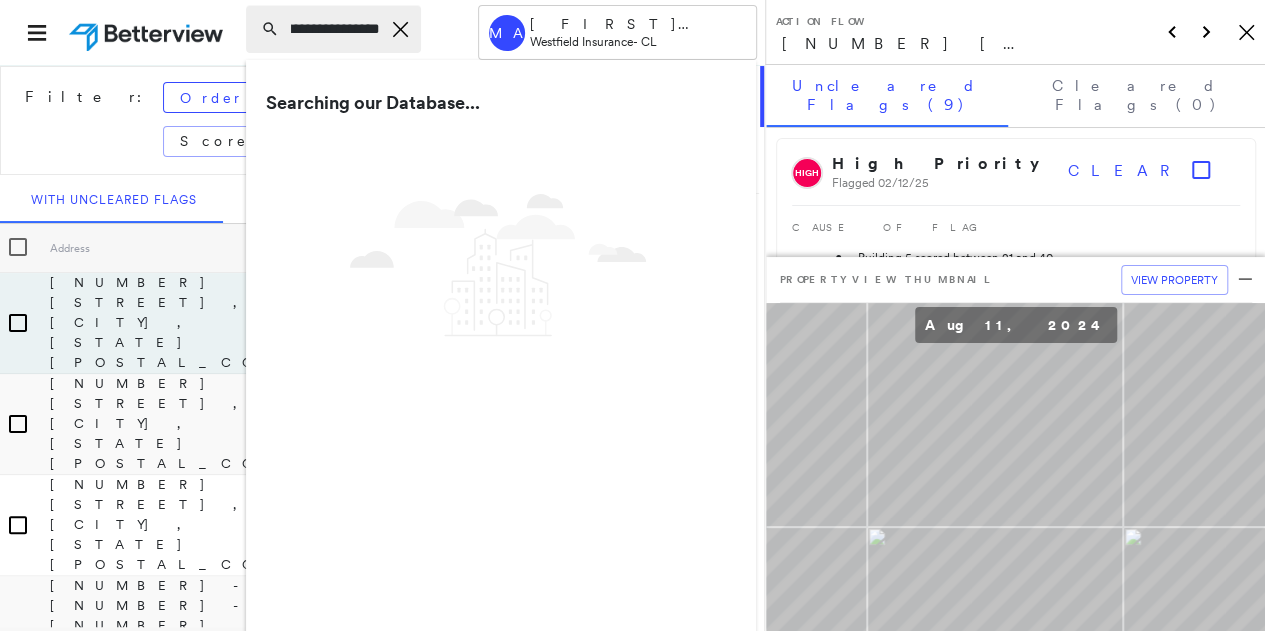 scroll, scrollTop: 0, scrollLeft: 70, axis: horizontal 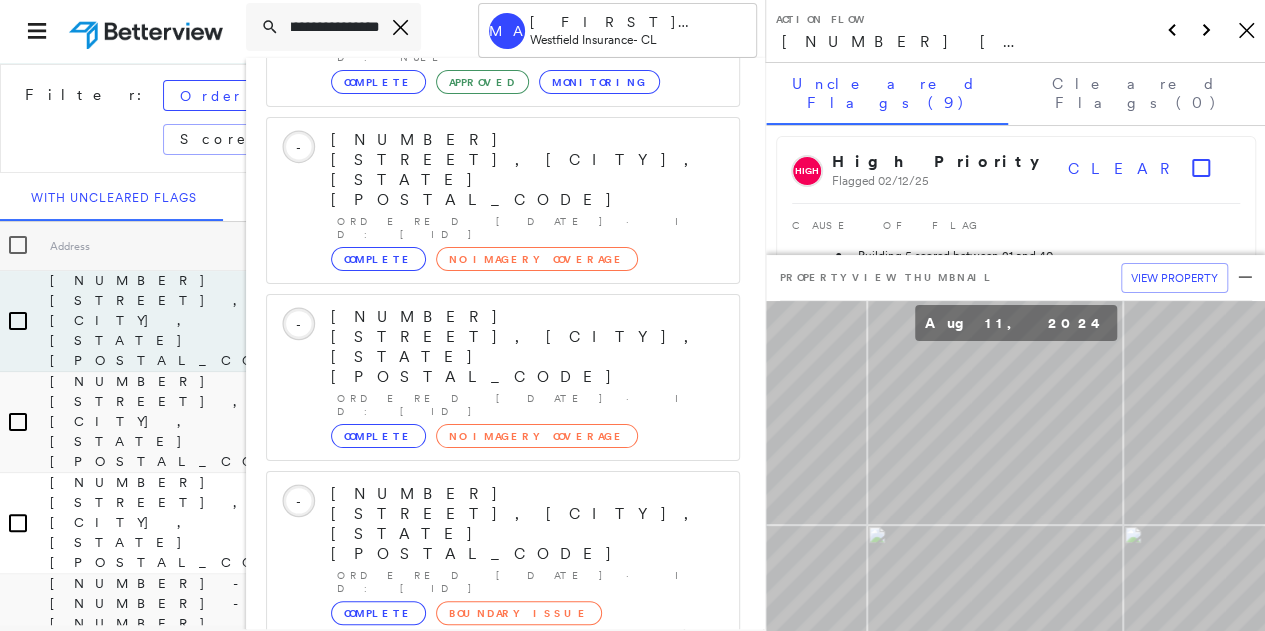 type on "**********" 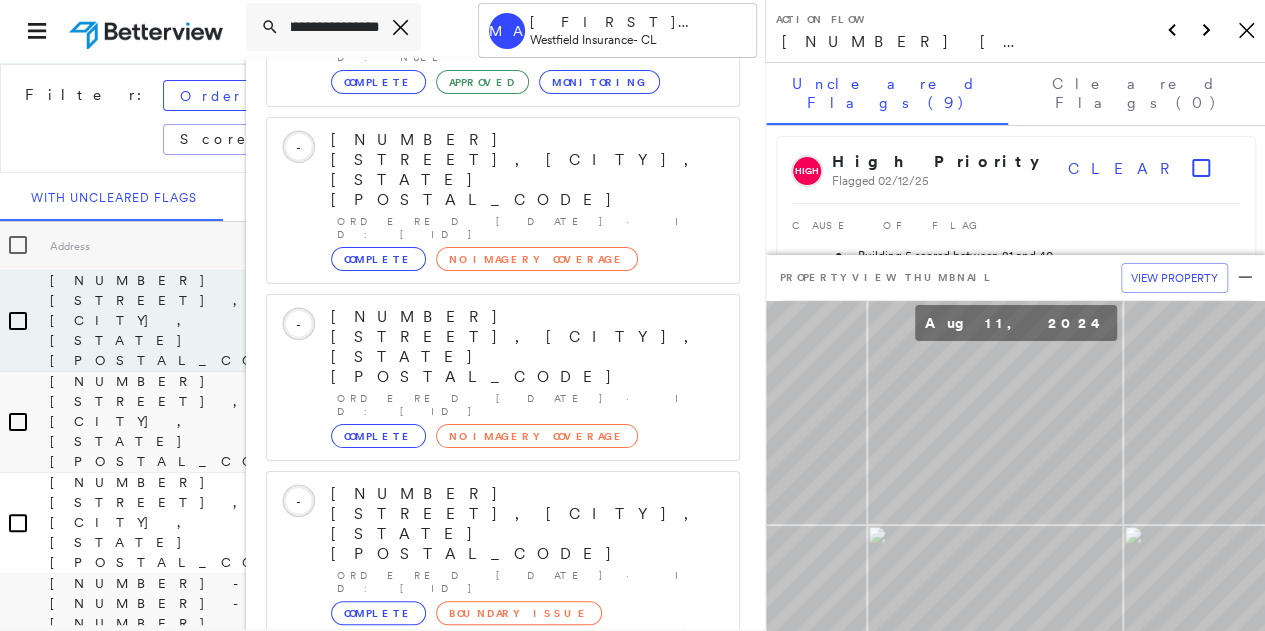 click on "[NUMBER] [STREET], [CITY], [STATE] [POSTAL_CODE]" at bounding box center [491, 1003] 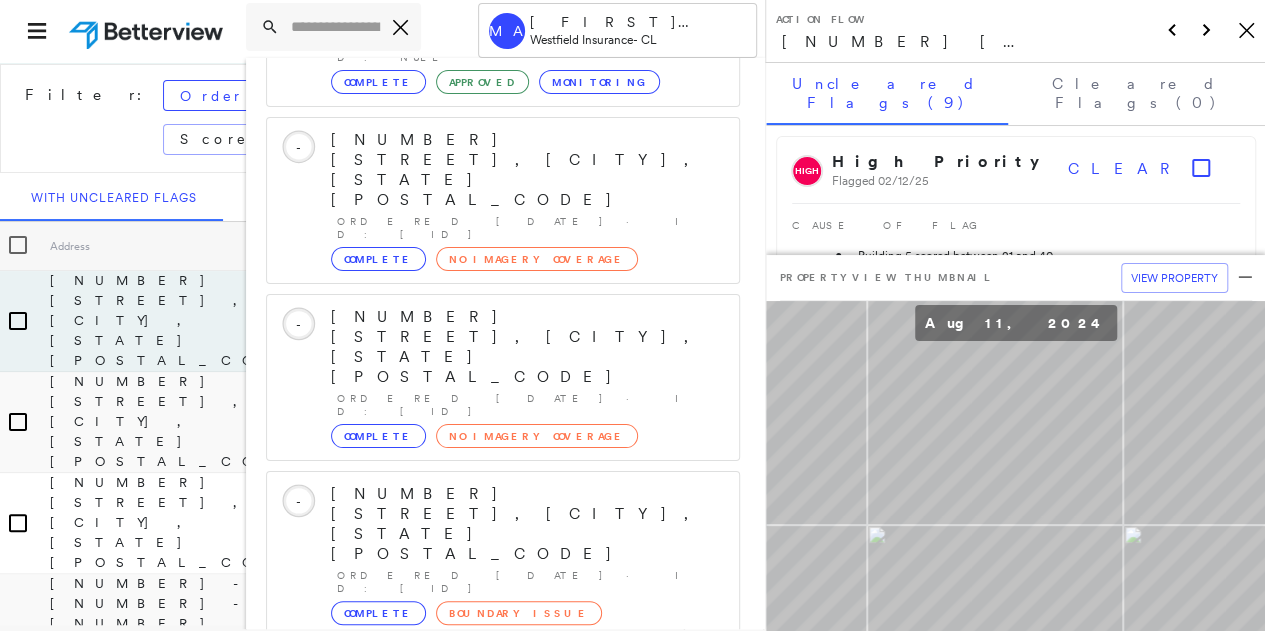 scroll, scrollTop: 0, scrollLeft: 0, axis: both 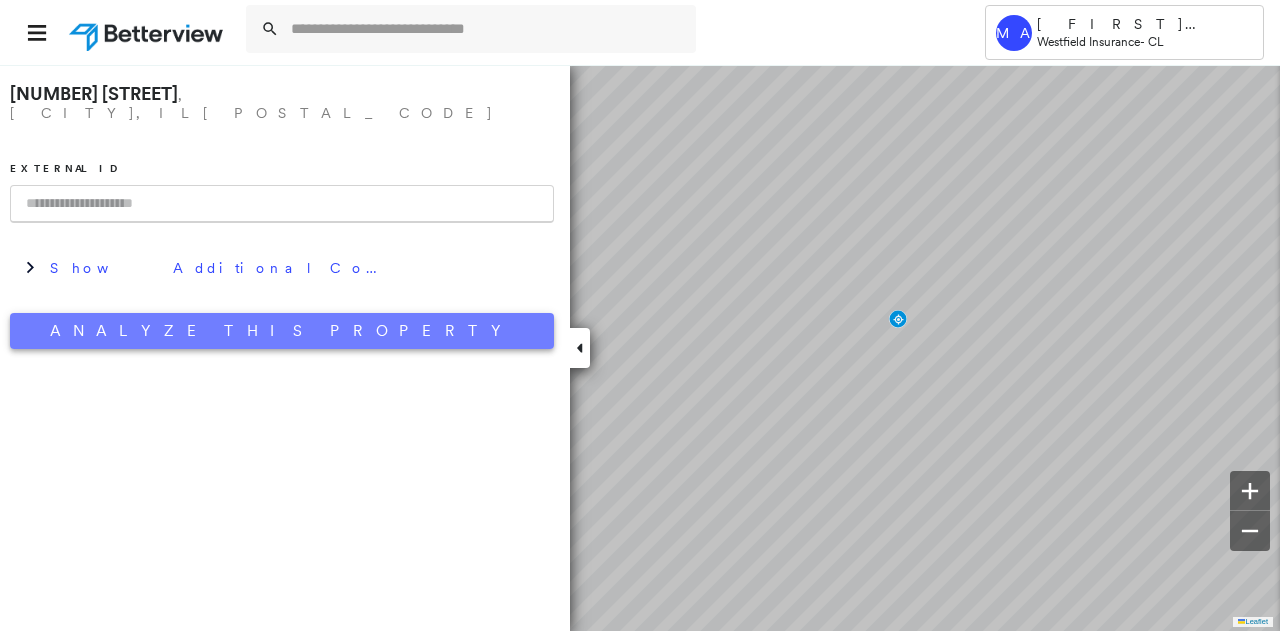 click on "Analyze This Property" at bounding box center (282, 331) 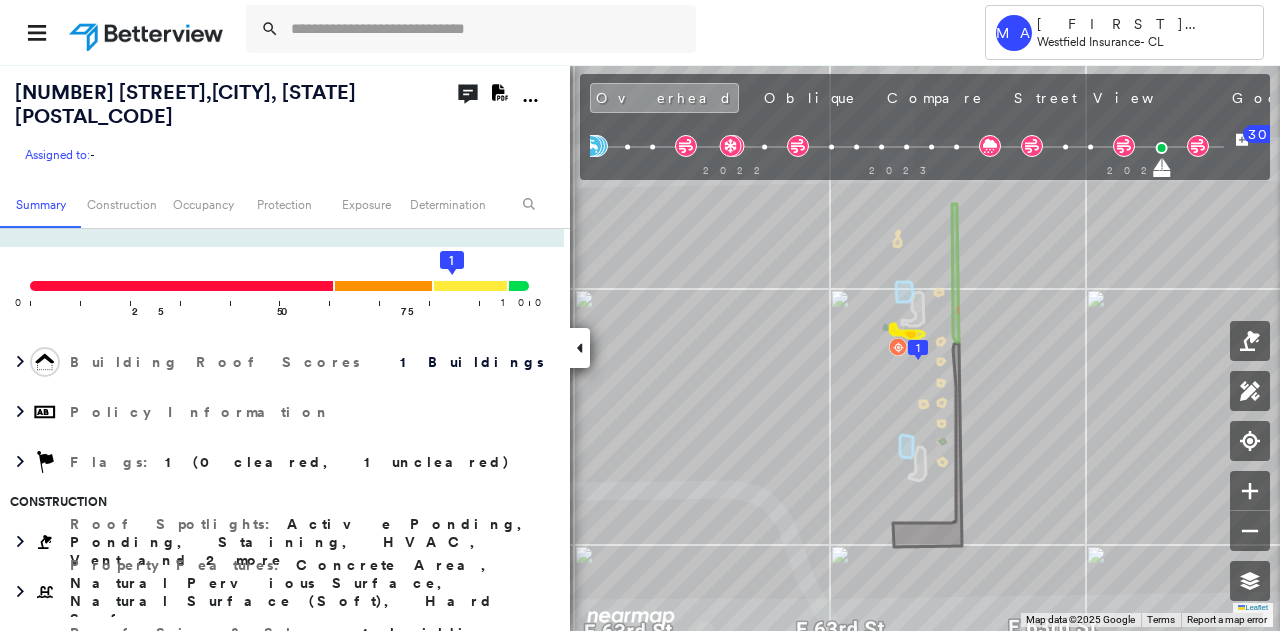 scroll, scrollTop: 300, scrollLeft: 0, axis: vertical 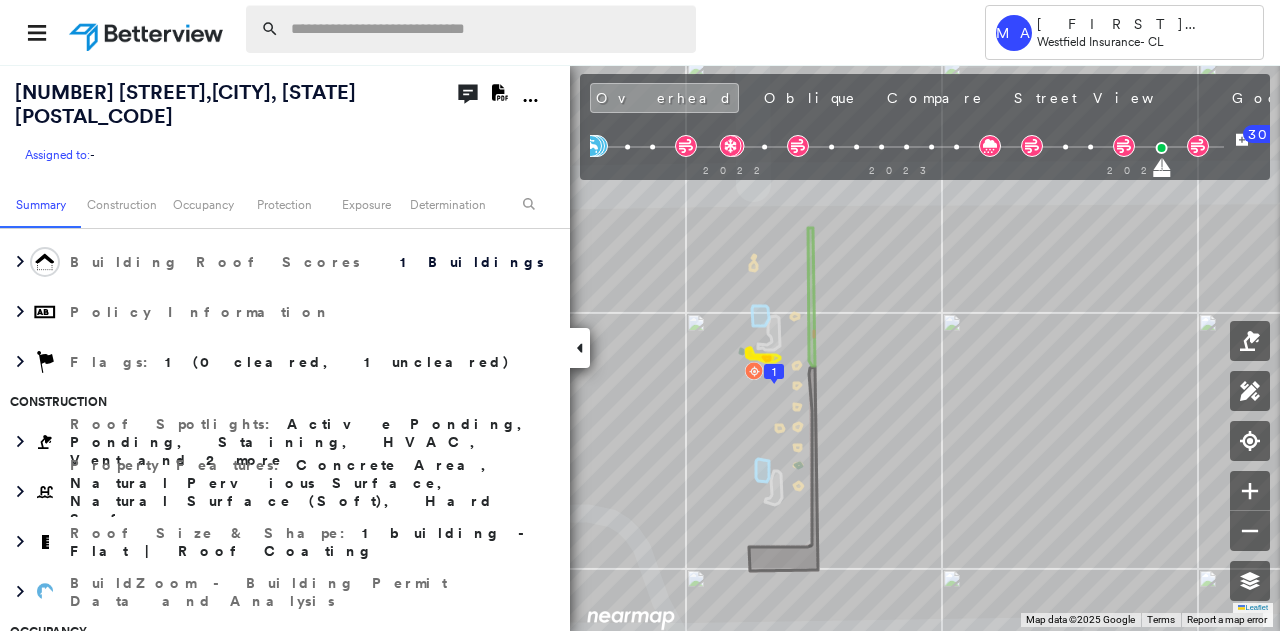 click at bounding box center (487, 29) 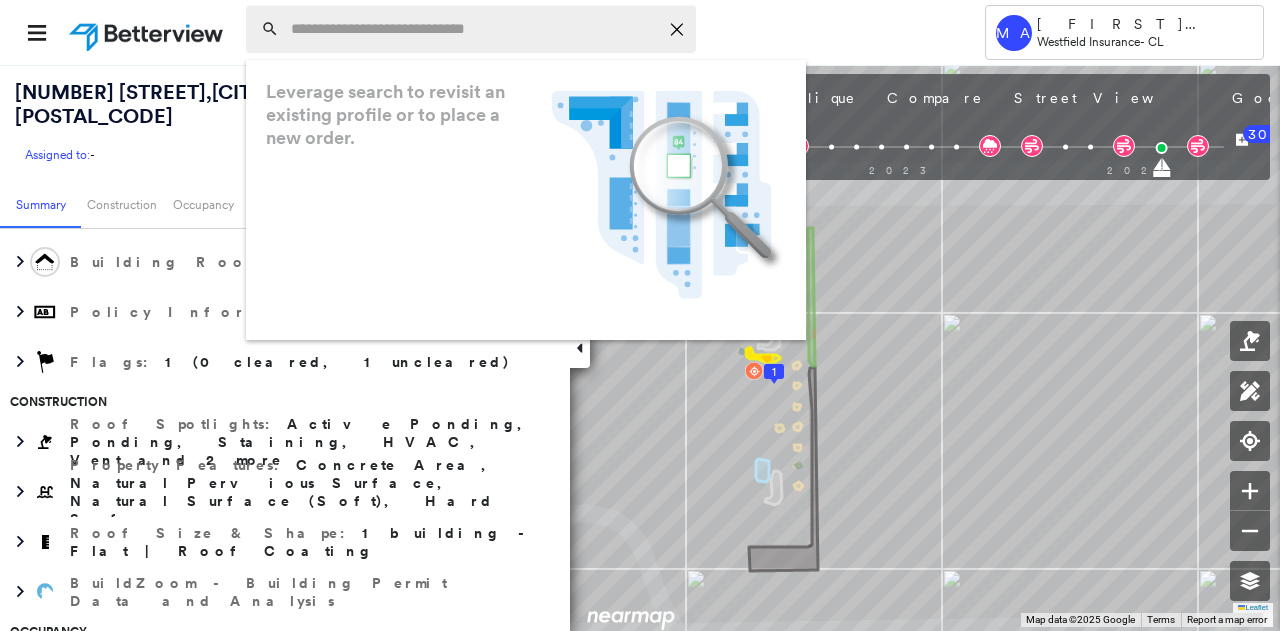 paste on "**********" 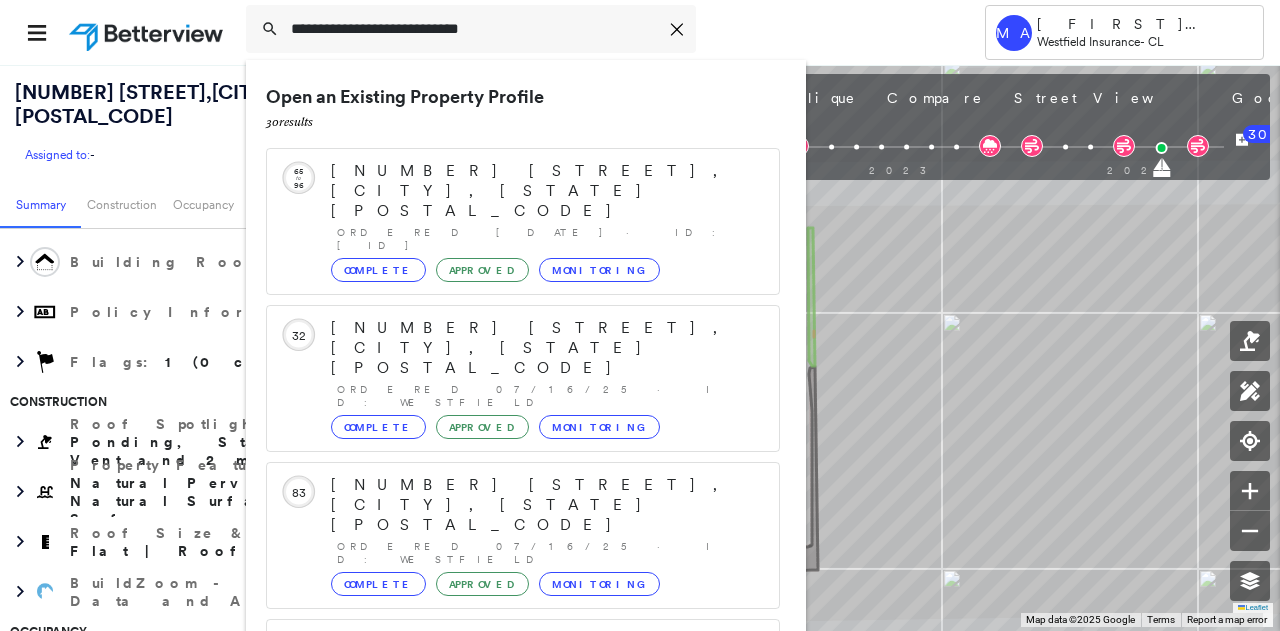scroll, scrollTop: 206, scrollLeft: 0, axis: vertical 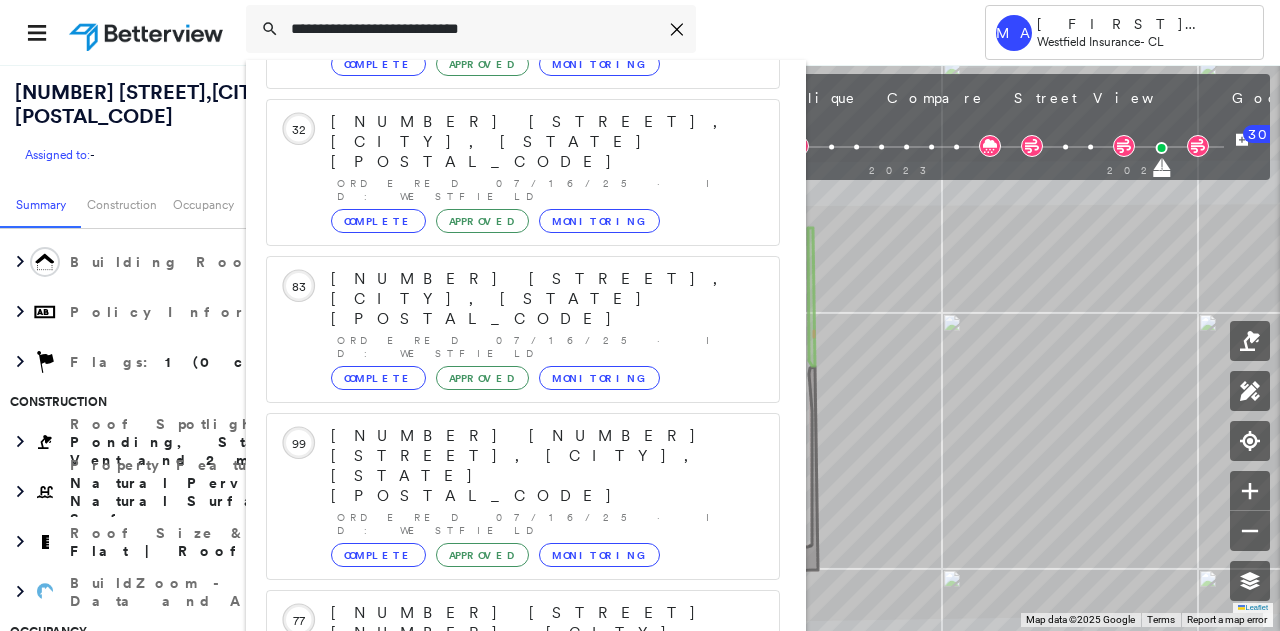 type on "**********" 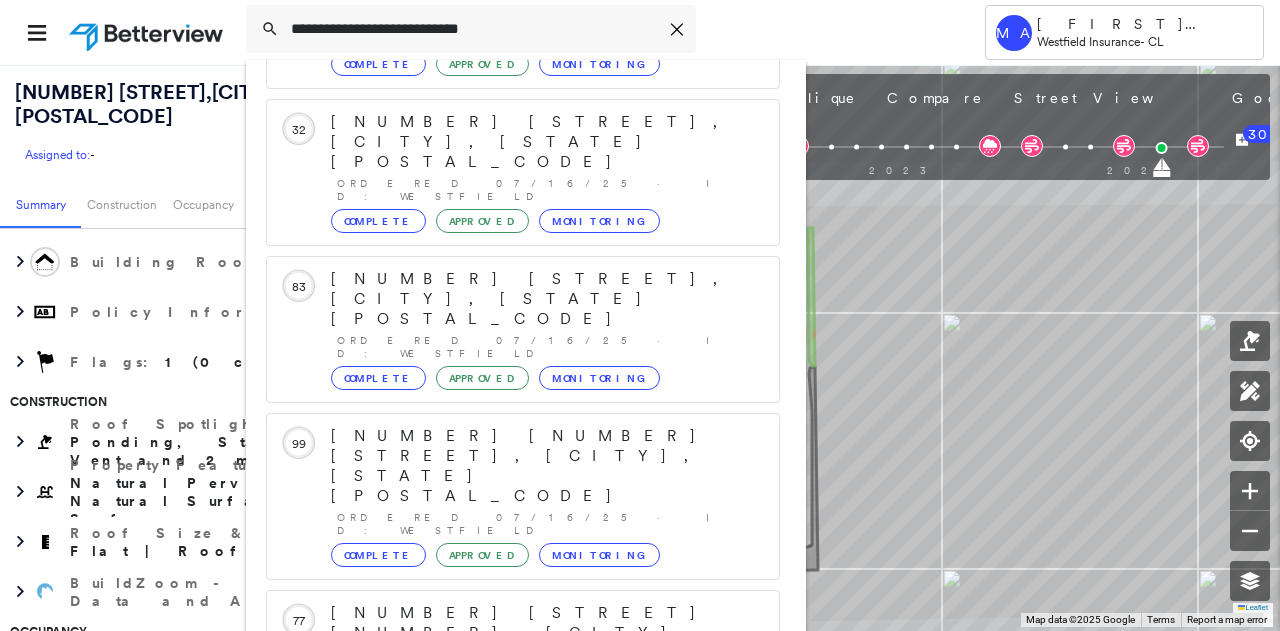 click on "[NUMBER] [STREET], [CITY], [STATE] [POSTAL_CODE]" at bounding box center (501, 945) 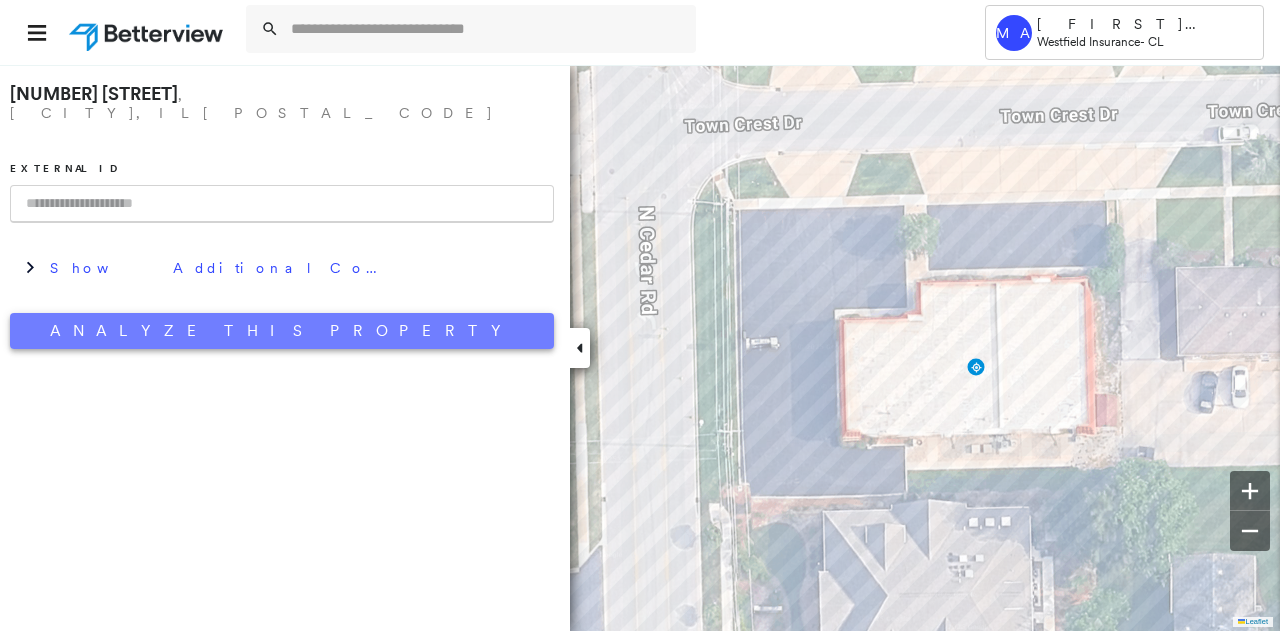 click on "Analyze This Property" at bounding box center (282, 331) 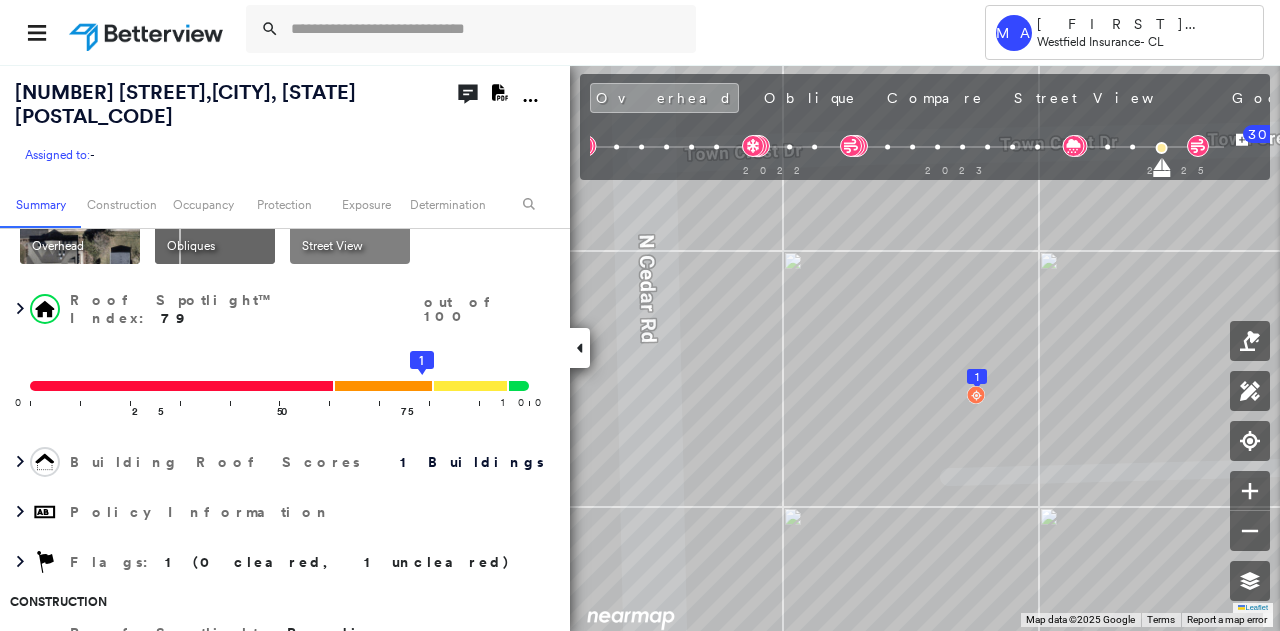 scroll, scrollTop: 200, scrollLeft: 0, axis: vertical 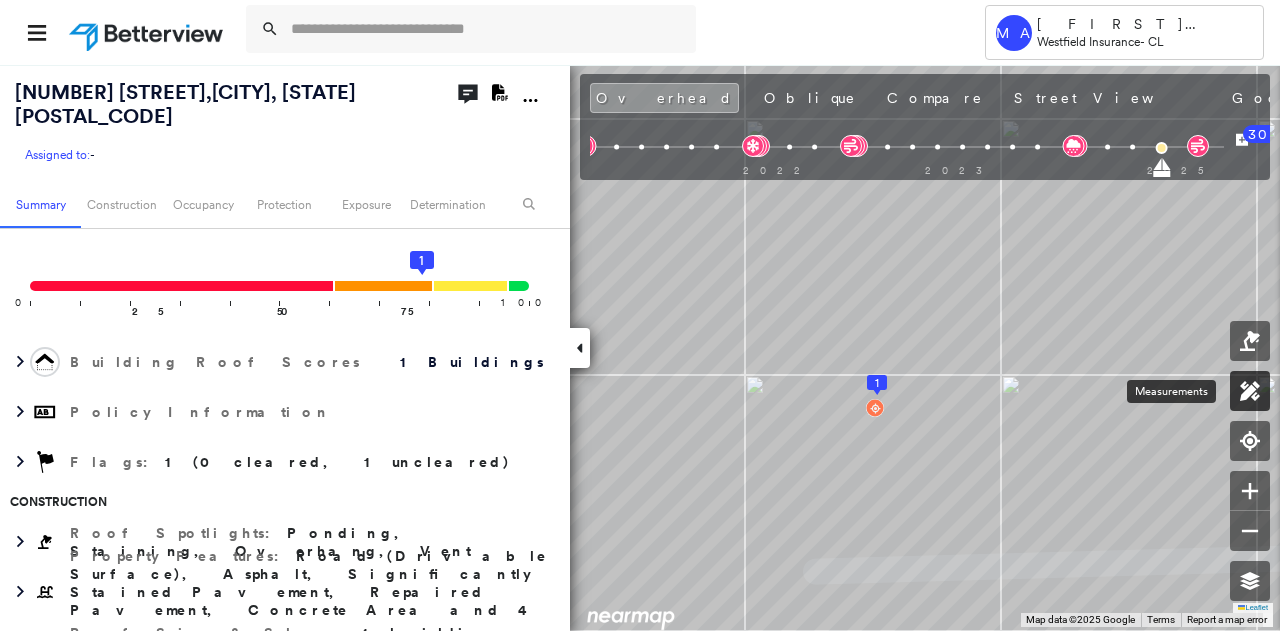 click on "Assigned to: - Assigned to: - Assigned to: - Open Comments Download PDF Report Summary Construction Occupancy Protection Exposure Determination Overhead Obliques Street View Roof Spotlight™ Index : 79 out of 100 0 100 25 50 75 1 Building Roof Scores 1 Buildings Policy Information Flags : 1 (0 cleared, 1 uncleared) Construction Roof Spotlights : Ponding, Staining, Overhang, Vent Property Features : Road (Drivable Surface), Asphalt, Significantly Stained Pavement, Repaired Pavement, Concrete Area and 4 more Roof Size & Shape : 1 building - Mansard | Roof Coating BuildZoom - Building Permit Data and Analysis Occupancy Place Detail Protection Exposure Fire Path FEMA Risk Index Wind Claim Predictor: More Risky 2 out of 5 Wildfire Additional Perils Tree Fall Risk: Present Determination Flags : 1 (0 cleared, 1 uncleared) Uncleared Flags (1) Cleared Flags (0) Low Low Priority Flagged [DATE] Clear Action Taken New Entry History Quote/New Business General Save" at bounding box center (640, 347) 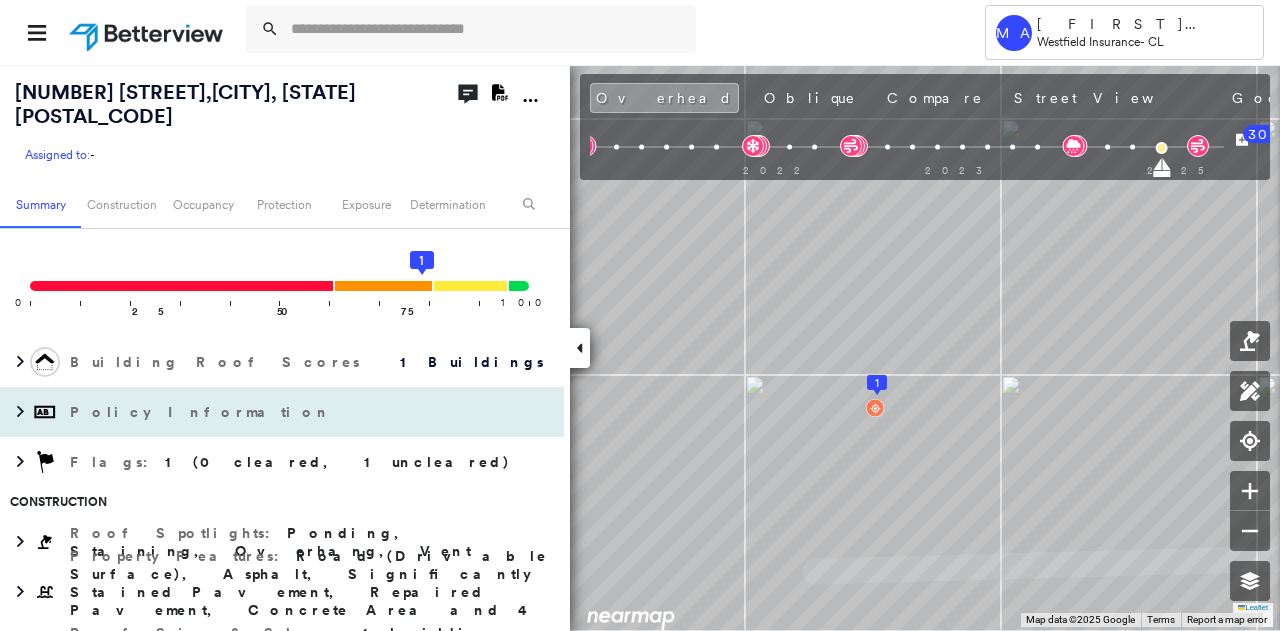 scroll, scrollTop: 300, scrollLeft: 0, axis: vertical 